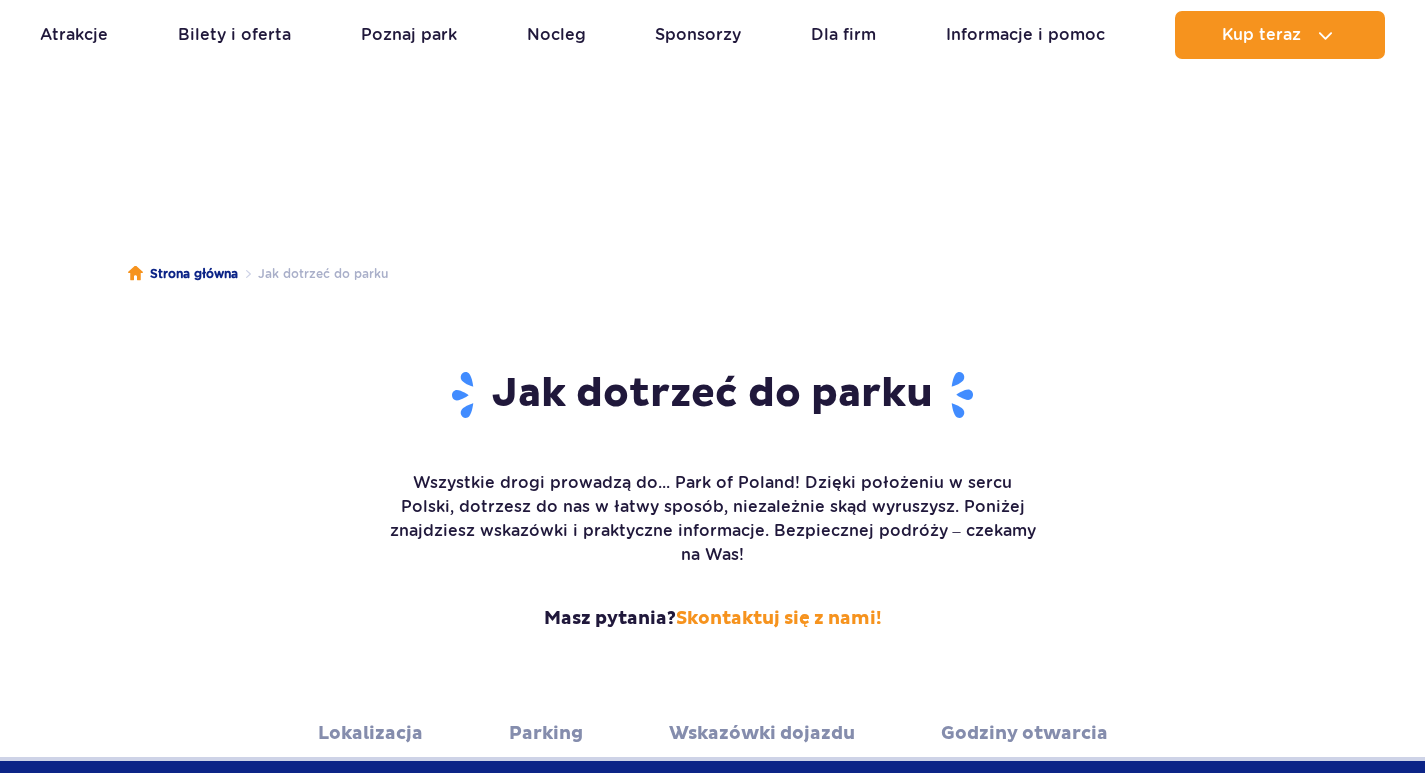 scroll, scrollTop: 200, scrollLeft: 0, axis: vertical 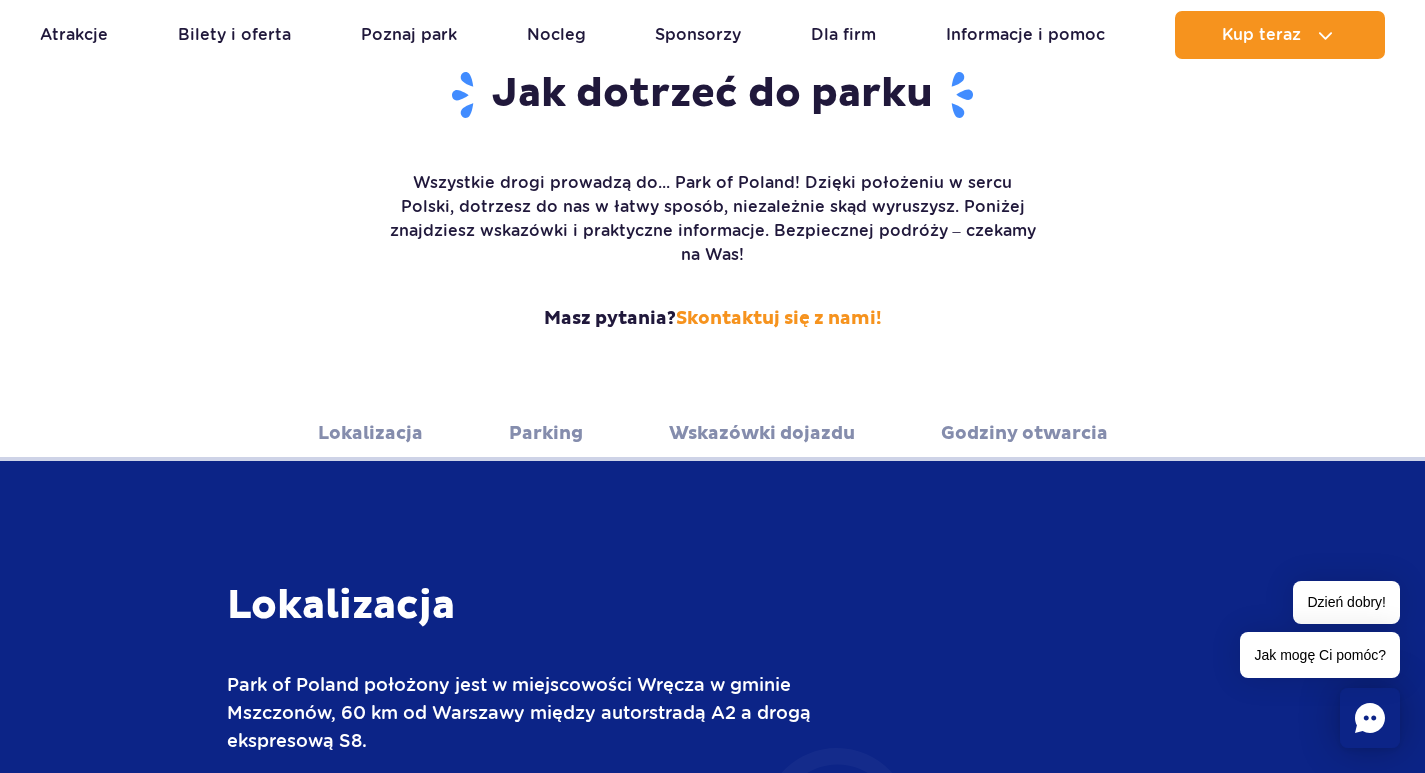 click on "Wskazówki dojazdu" at bounding box center (762, 433) 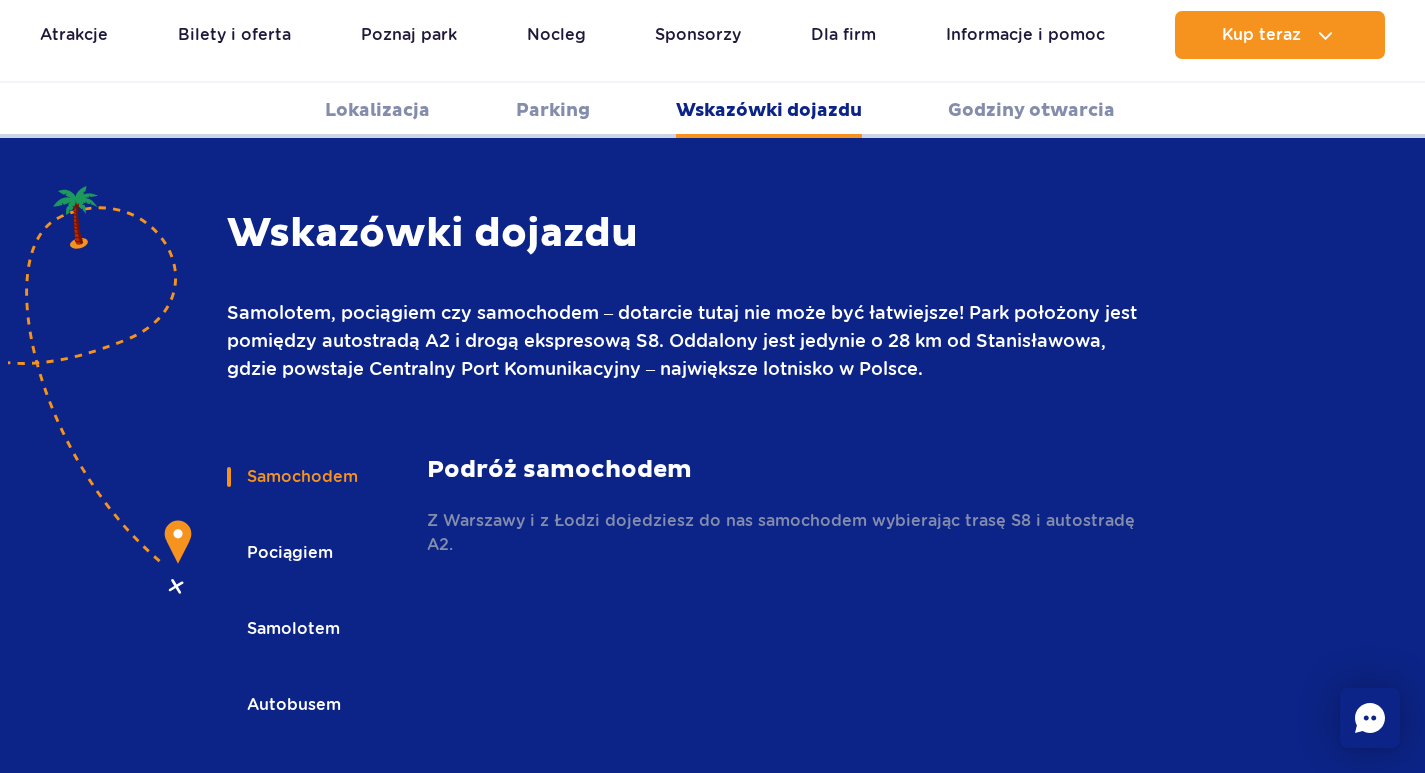 scroll, scrollTop: 2661, scrollLeft: 0, axis: vertical 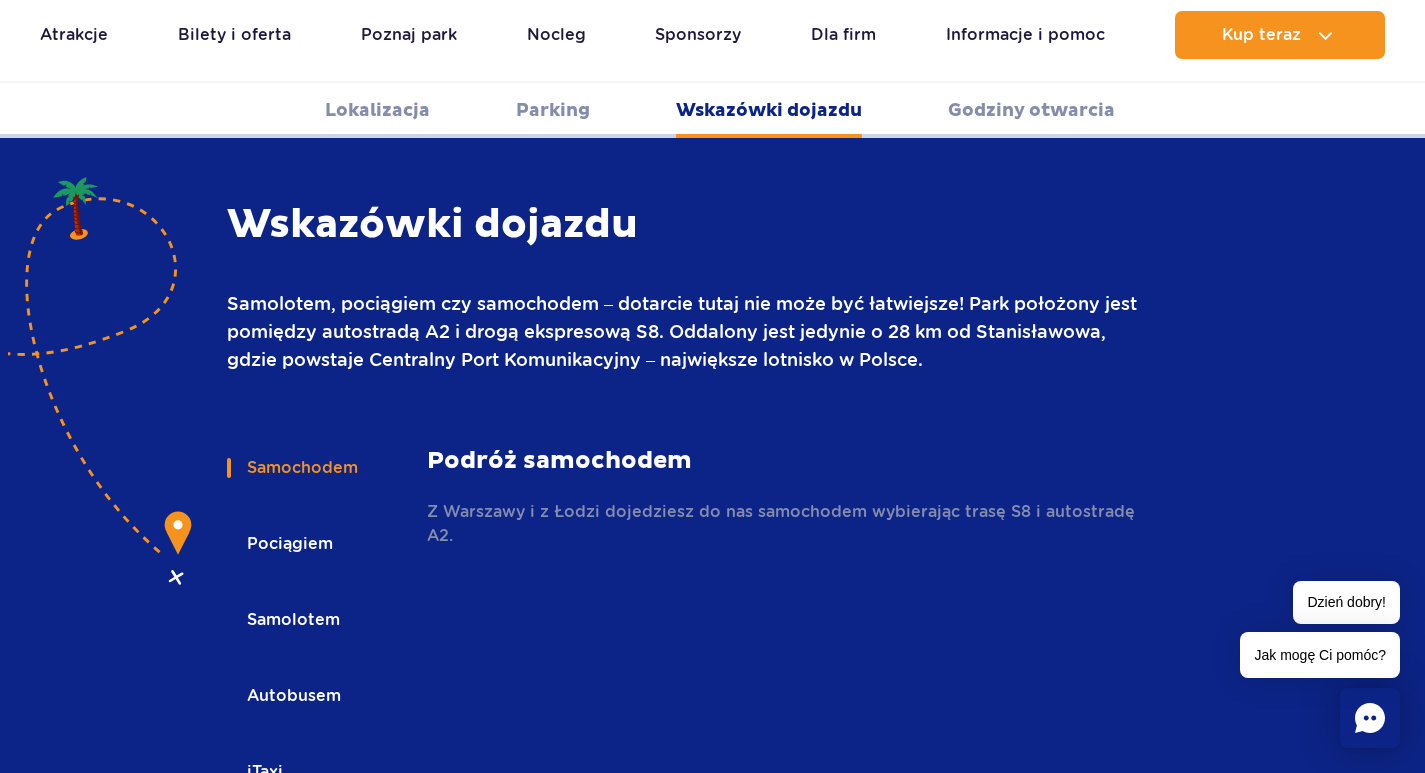 click on "Pociągiem" at bounding box center [288, 544] 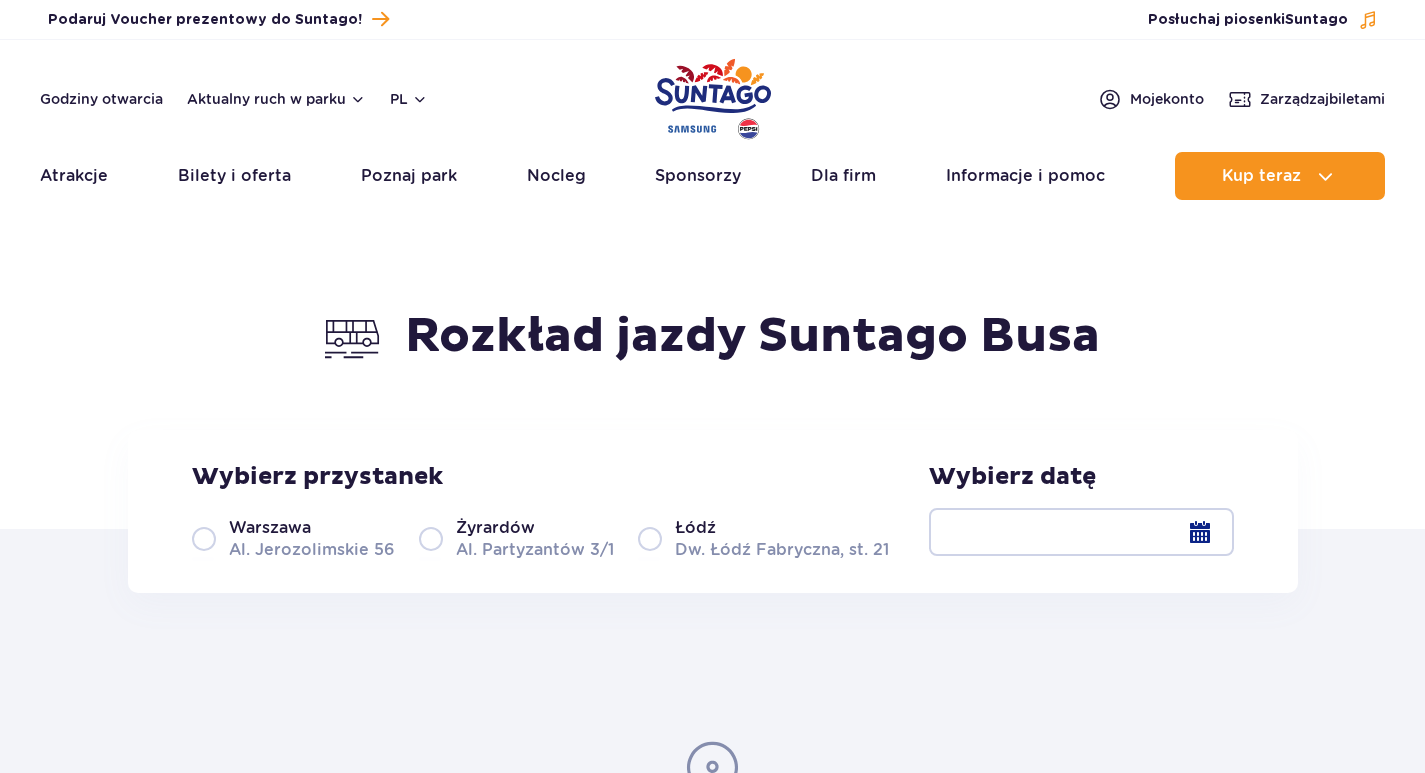scroll, scrollTop: 0, scrollLeft: 0, axis: both 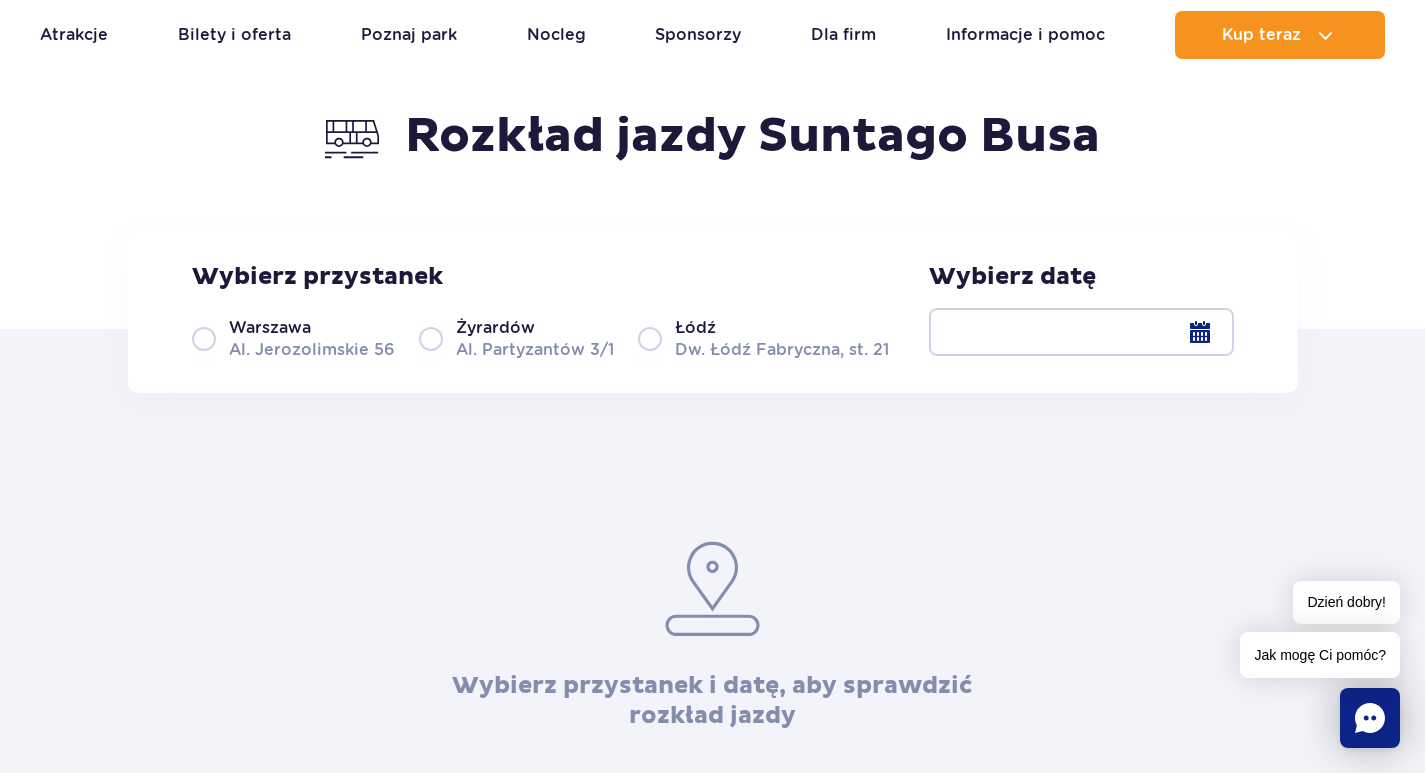 click on "[CITY] [STREET] [NUMBER]/[NUMBER]" at bounding box center [516, 338] 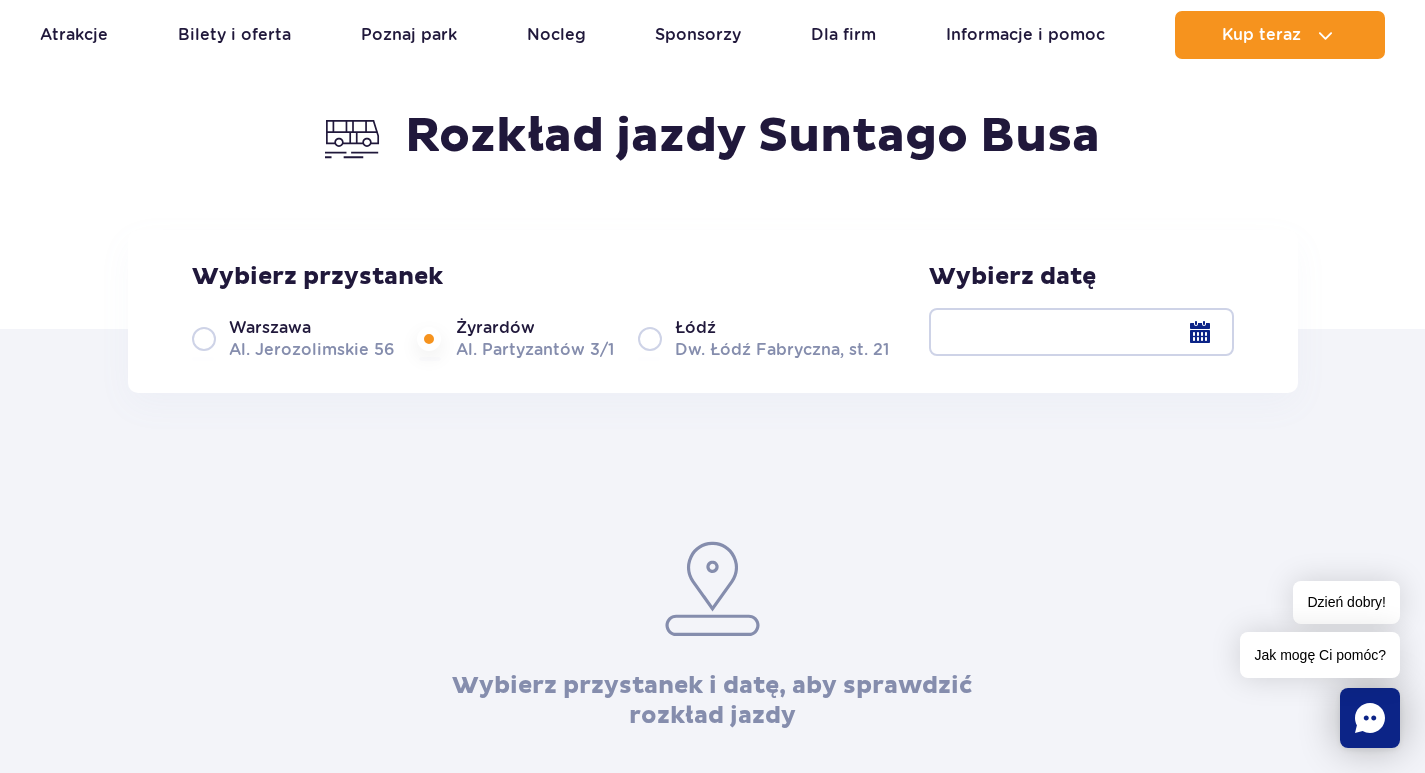 click at bounding box center [1081, 332] 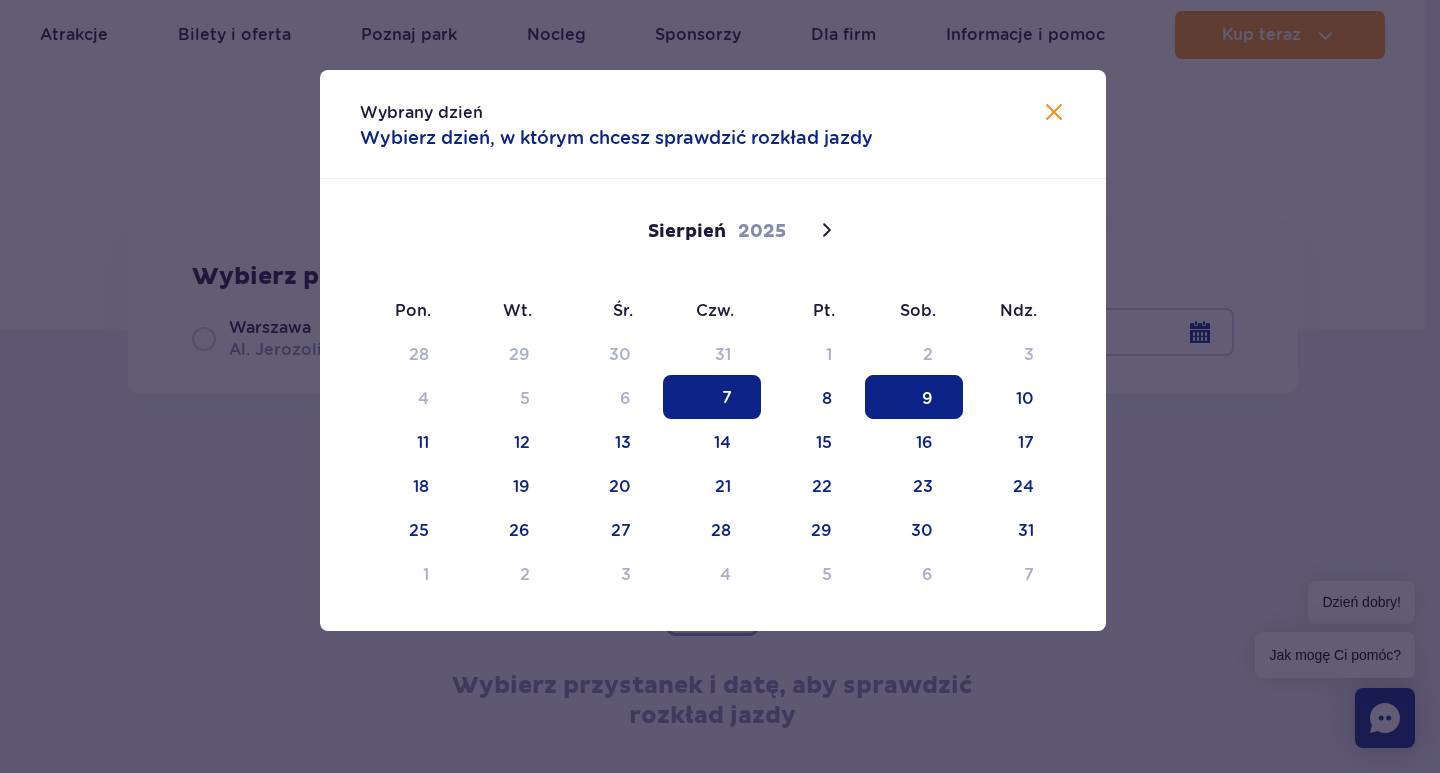 click on "9" at bounding box center (914, 397) 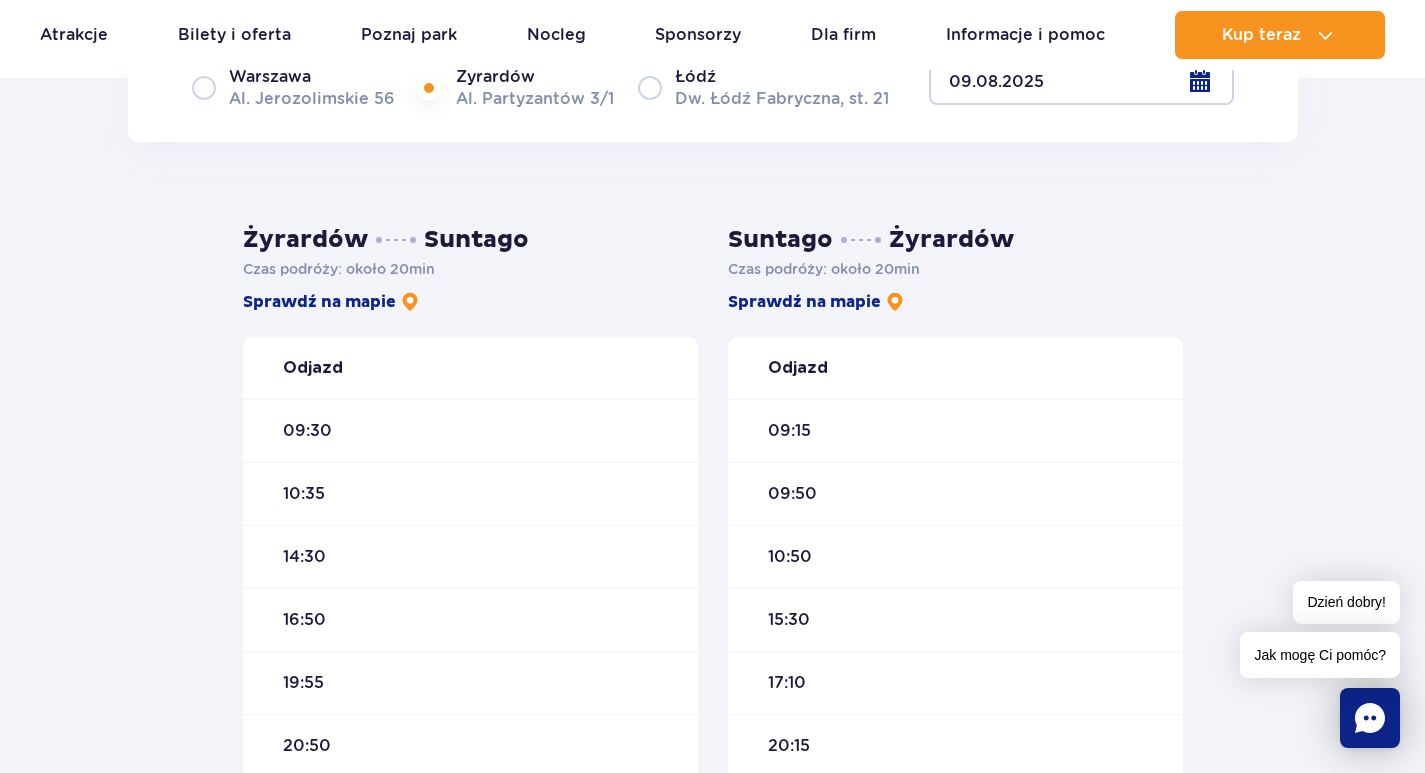 scroll, scrollTop: 500, scrollLeft: 0, axis: vertical 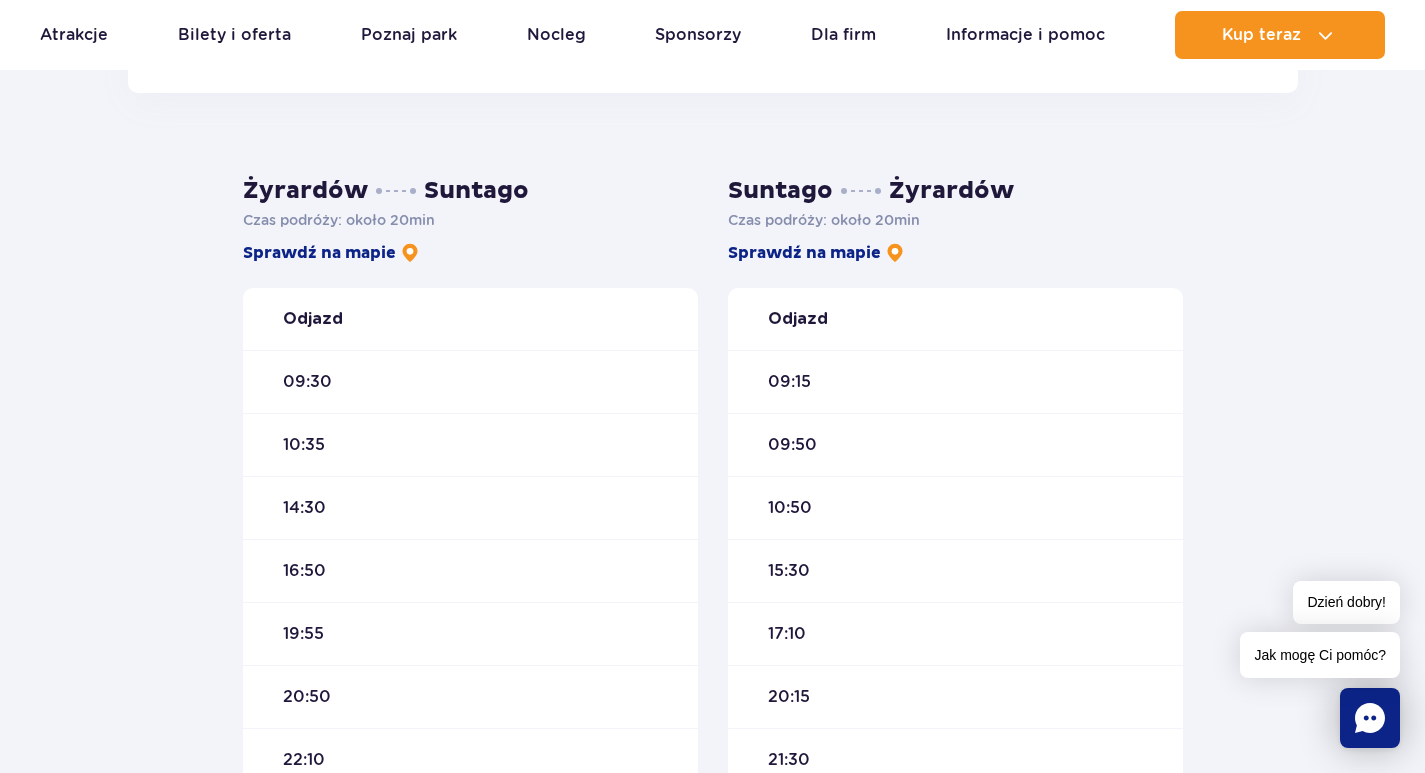 click on "09:30" at bounding box center (470, 381) 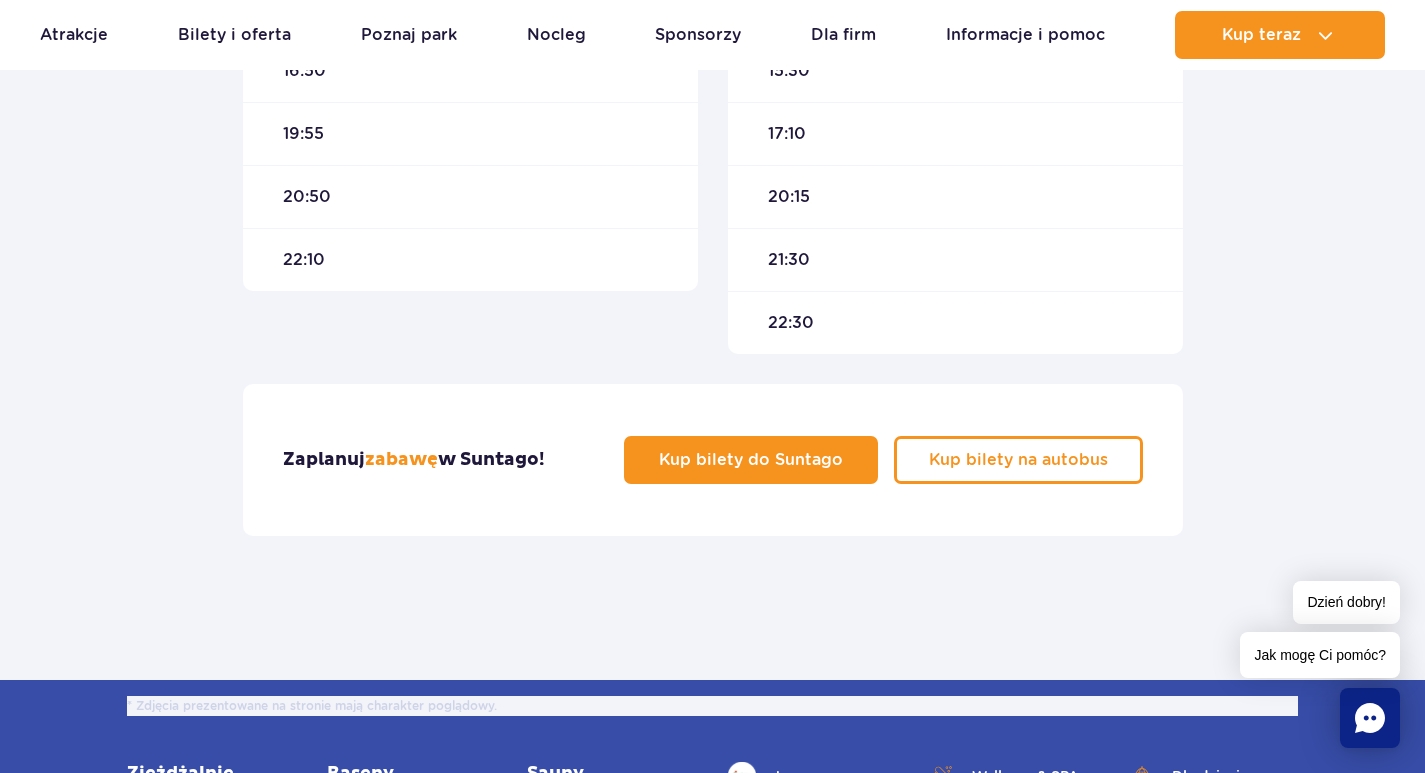 scroll, scrollTop: 900, scrollLeft: 0, axis: vertical 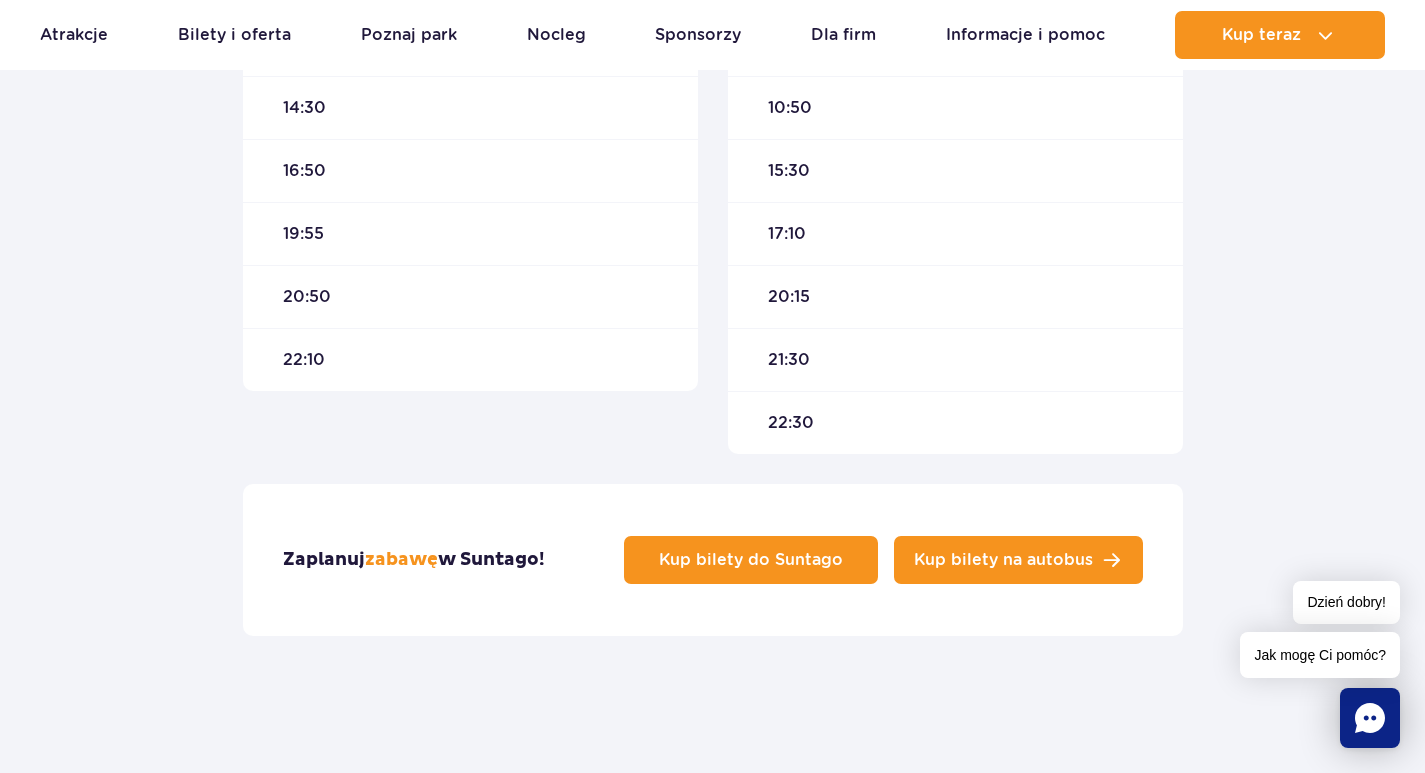 click on "Kup bilety na autobus" at bounding box center (1003, 560) 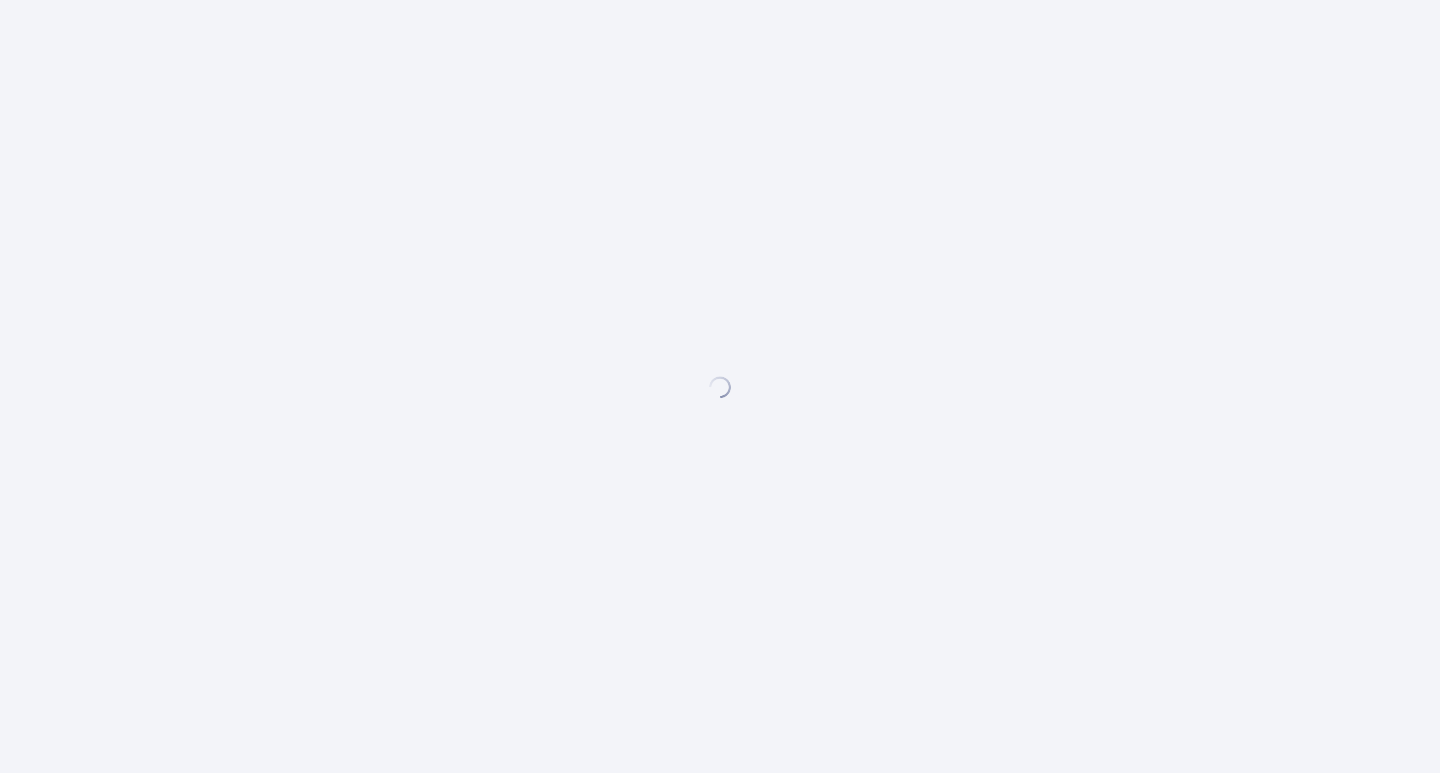 scroll, scrollTop: 0, scrollLeft: 0, axis: both 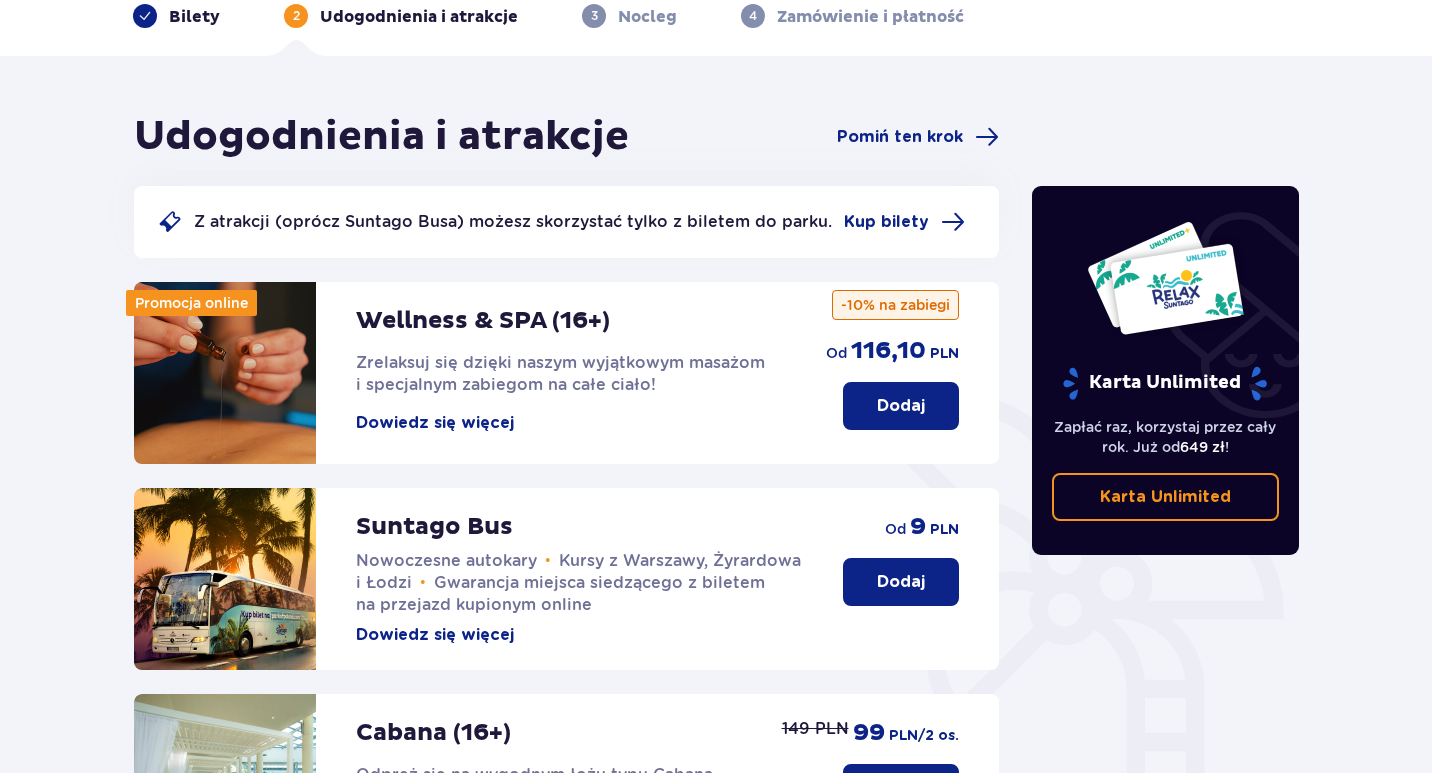 click on "Dowiedz się więcej" at bounding box center (435, 635) 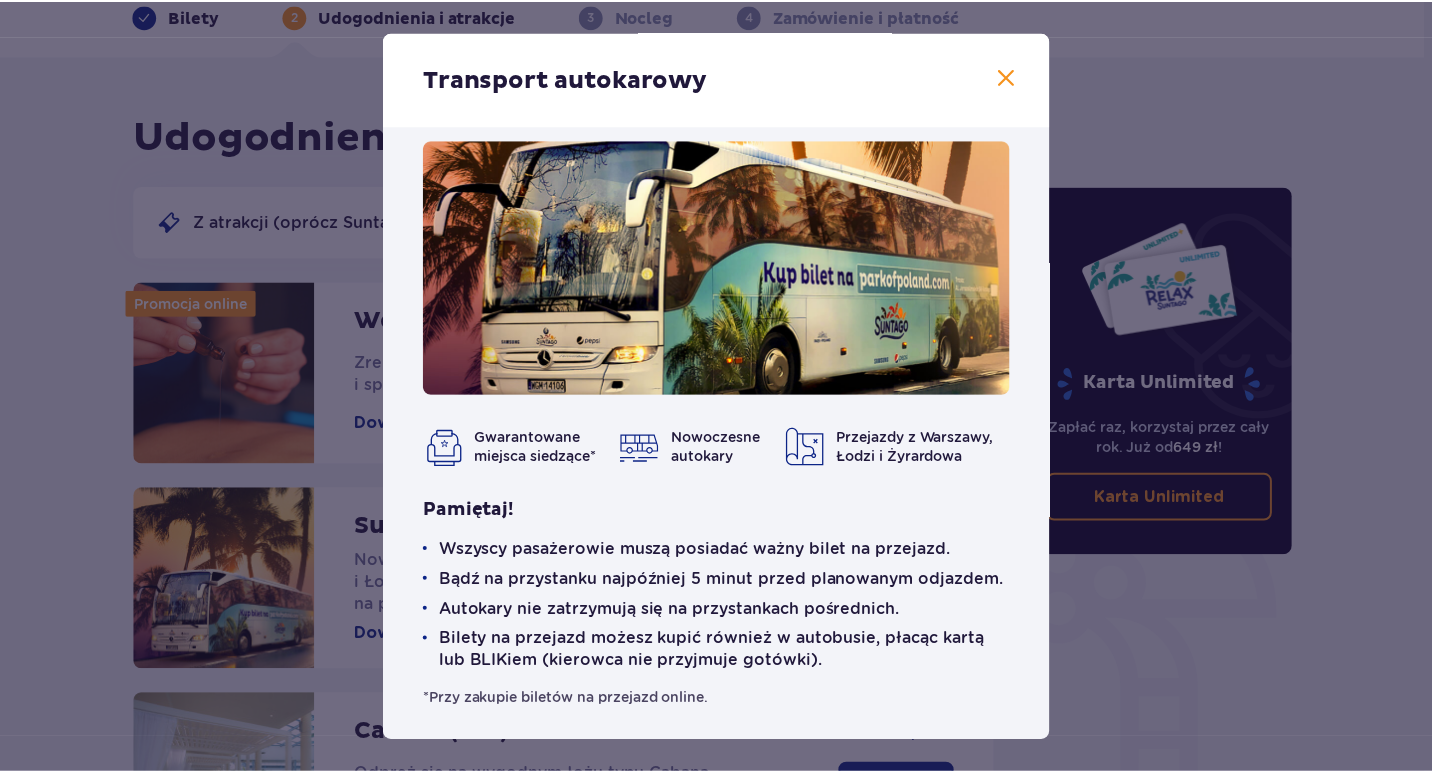 scroll, scrollTop: 31, scrollLeft: 0, axis: vertical 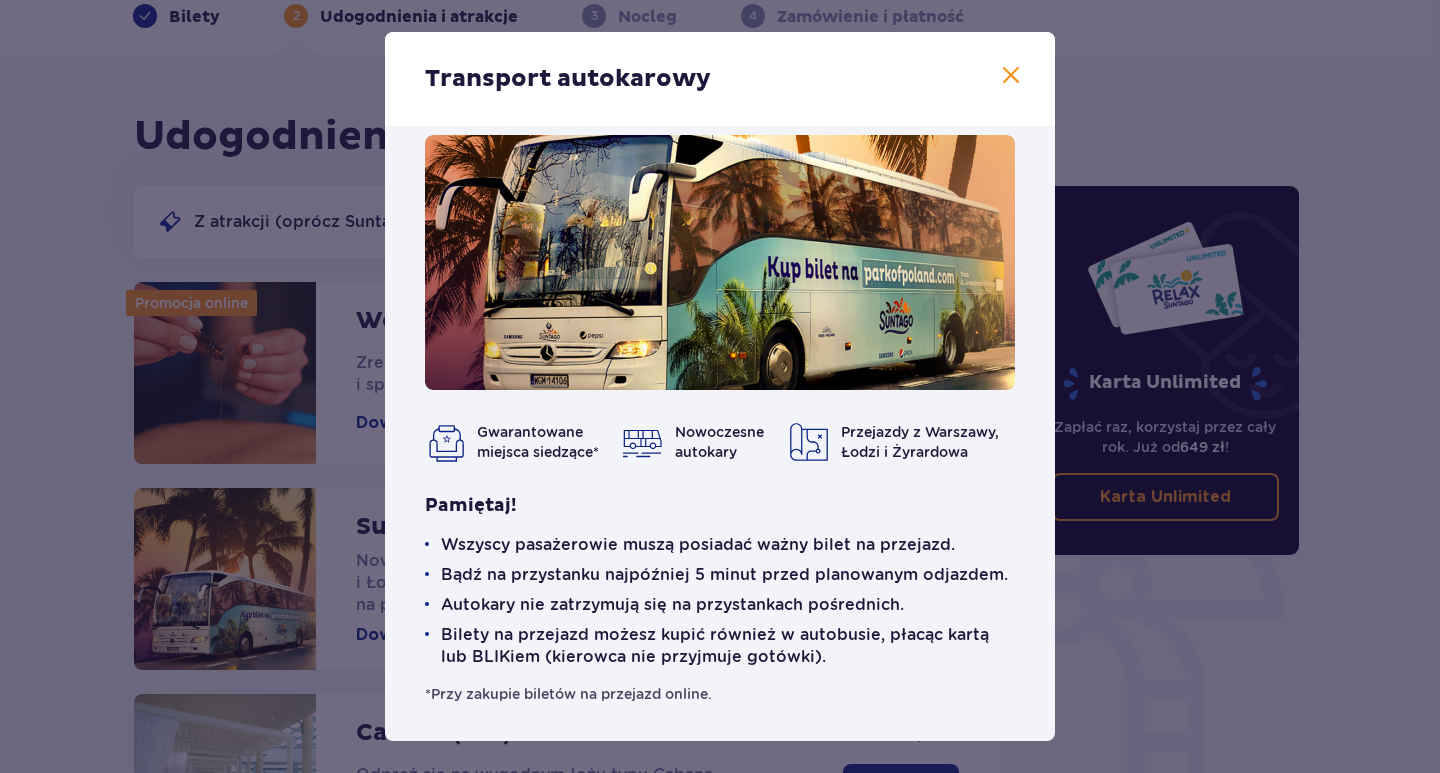 click on "Transport autokarowy" at bounding box center [720, 79] 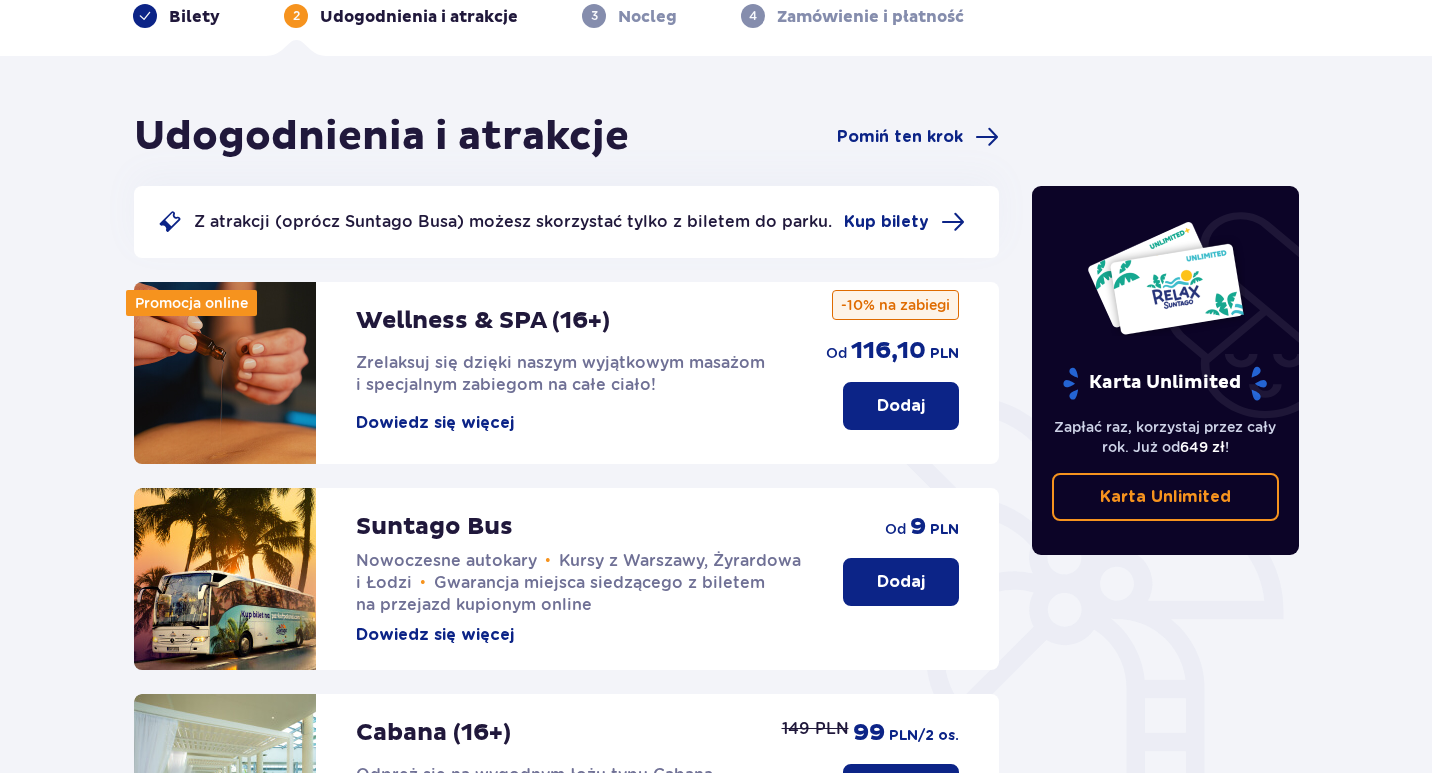 click on "Dodaj" at bounding box center (901, 582) 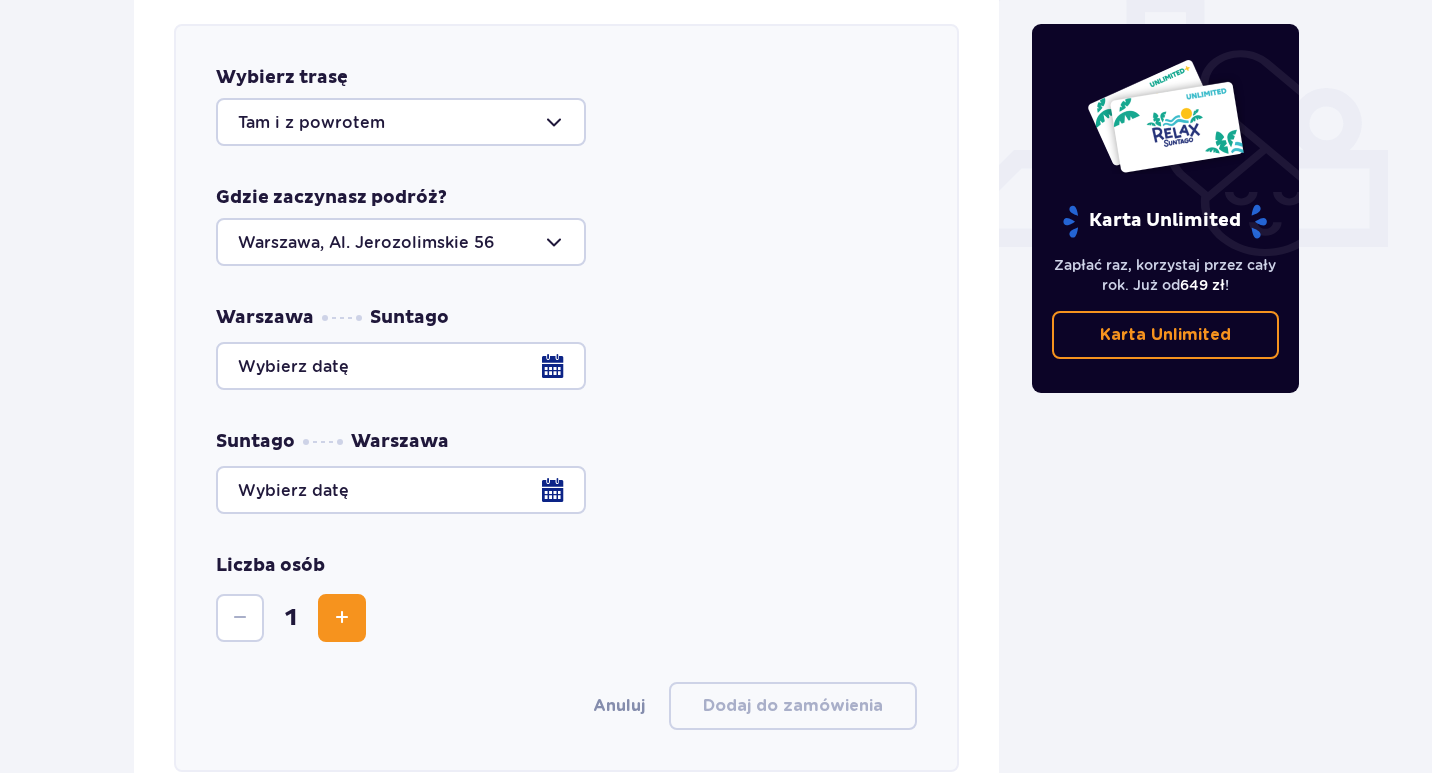 scroll, scrollTop: 686, scrollLeft: 0, axis: vertical 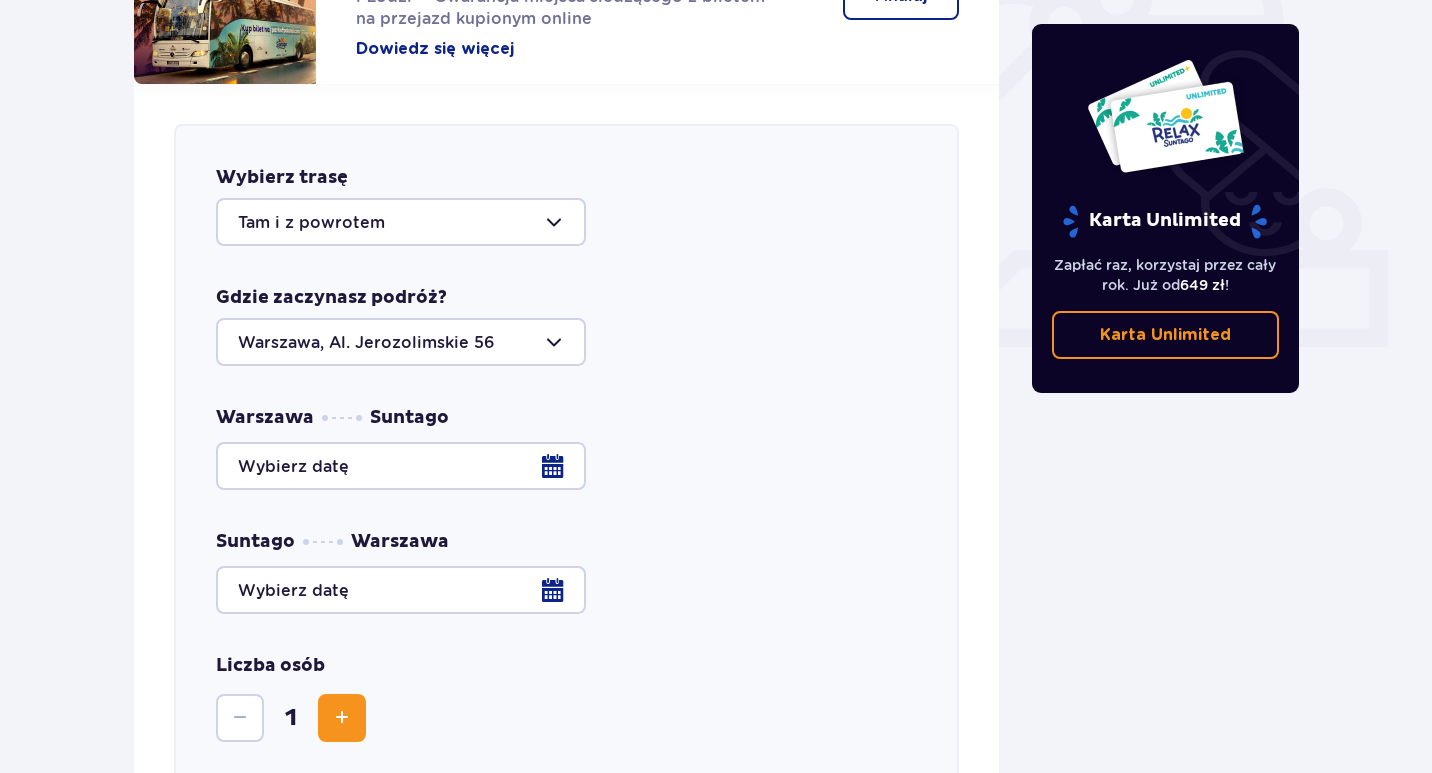 click at bounding box center [401, 342] 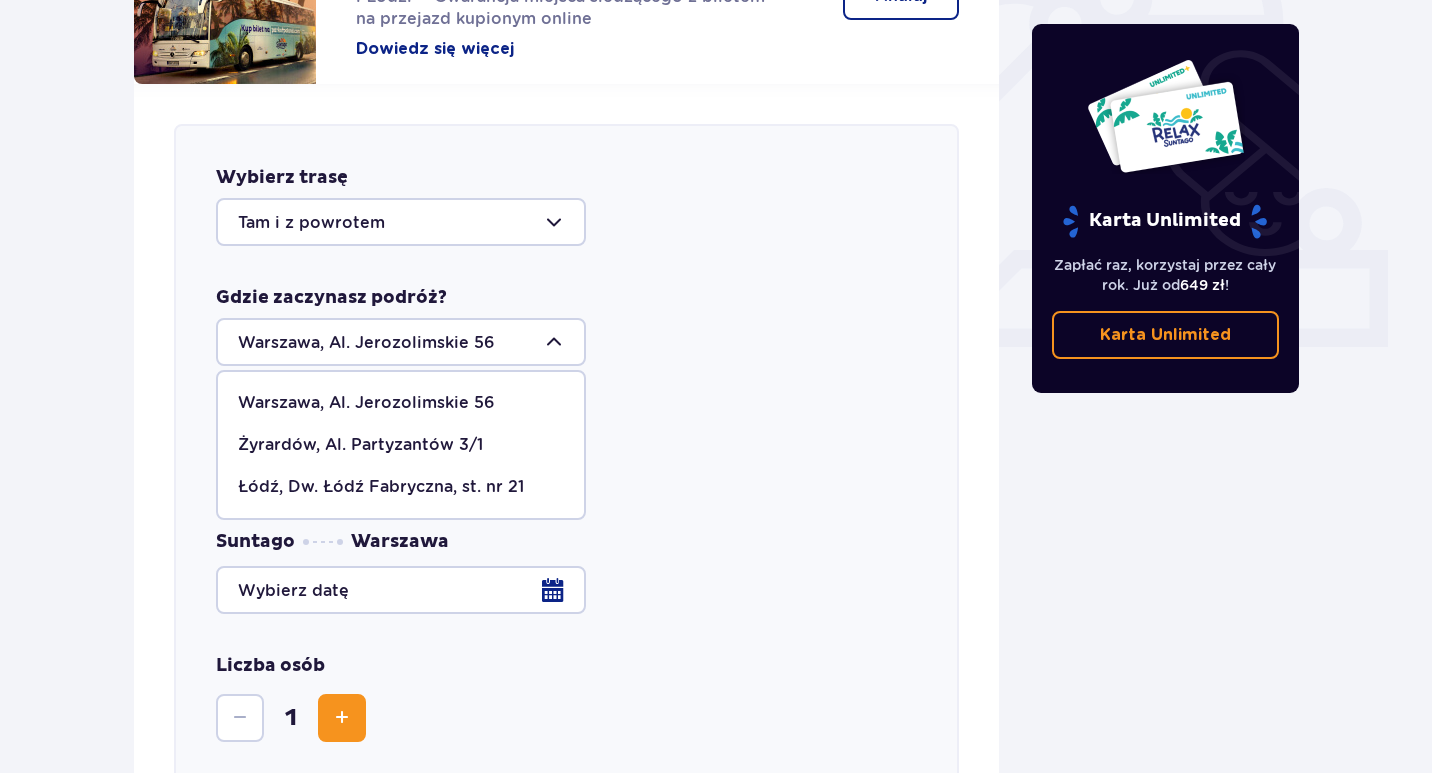click on "Żyrardów, Al. Partyzantów 3/1" at bounding box center (360, 445) 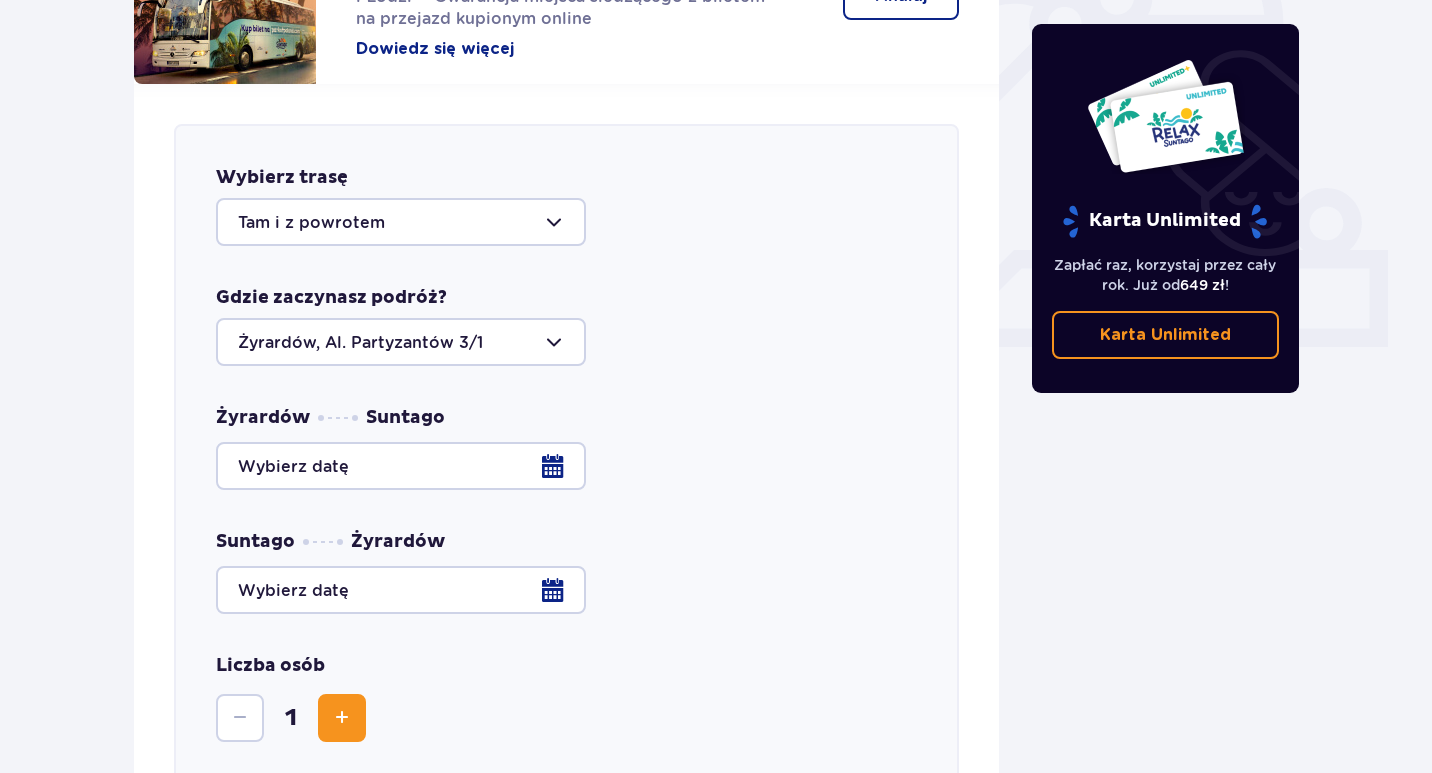 click at bounding box center (566, 466) 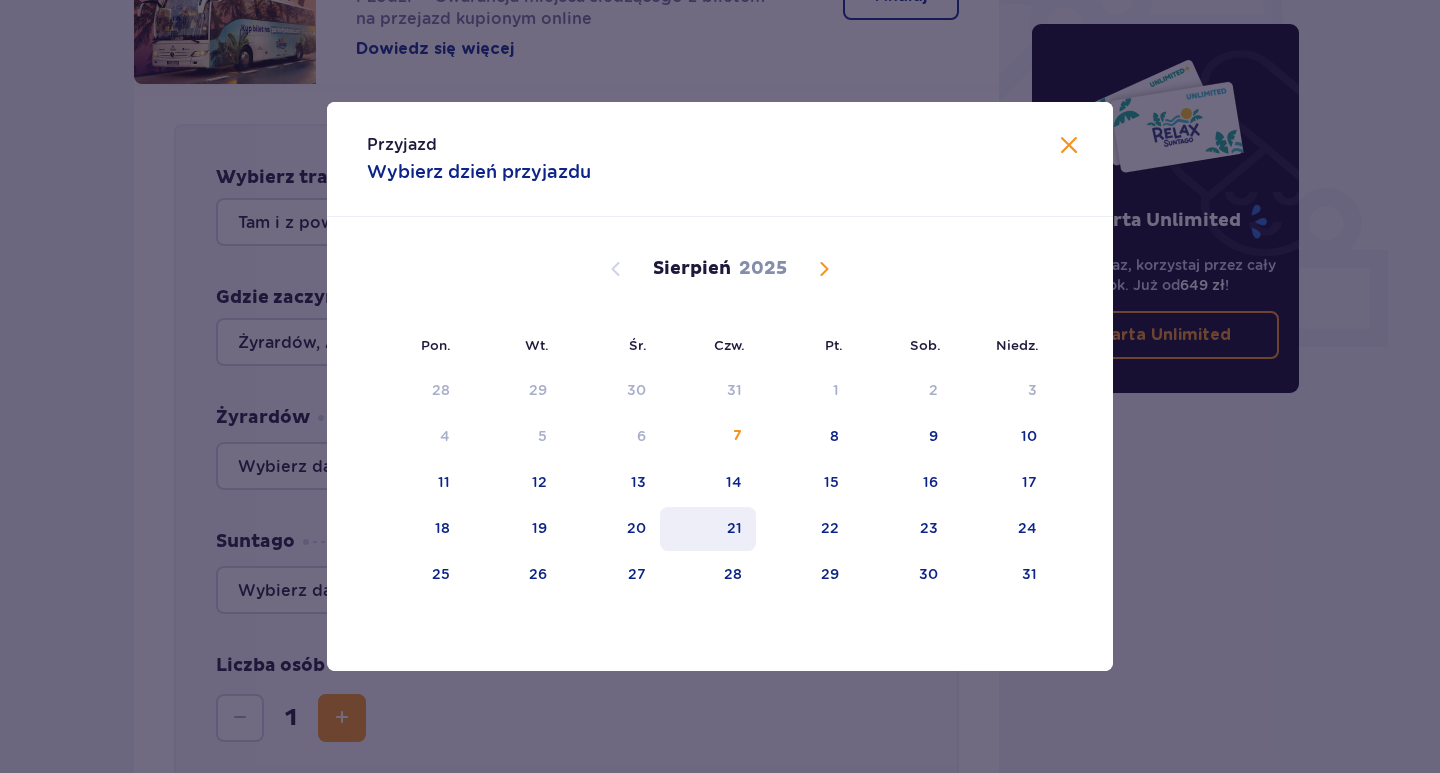 click on "14" at bounding box center [708, 483] 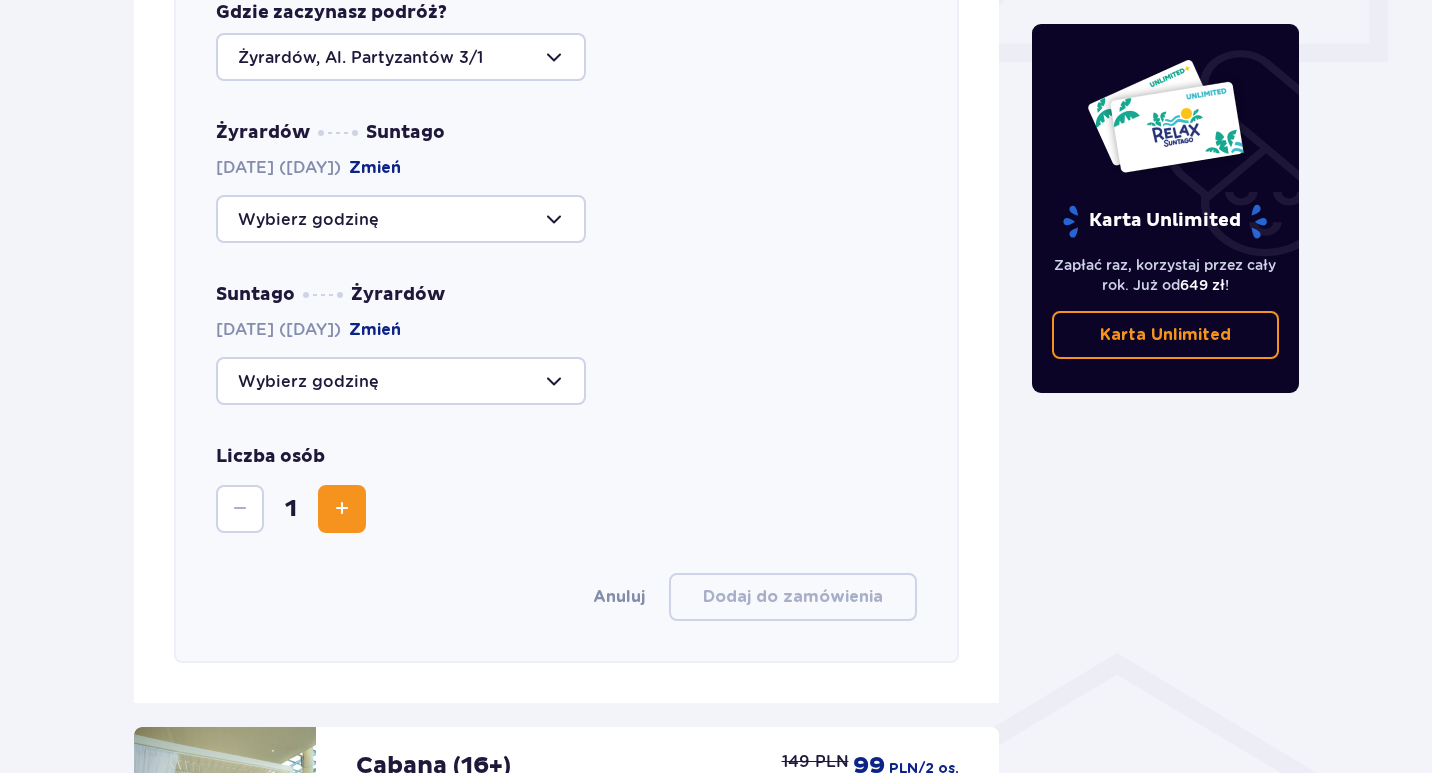 scroll, scrollTop: 986, scrollLeft: 0, axis: vertical 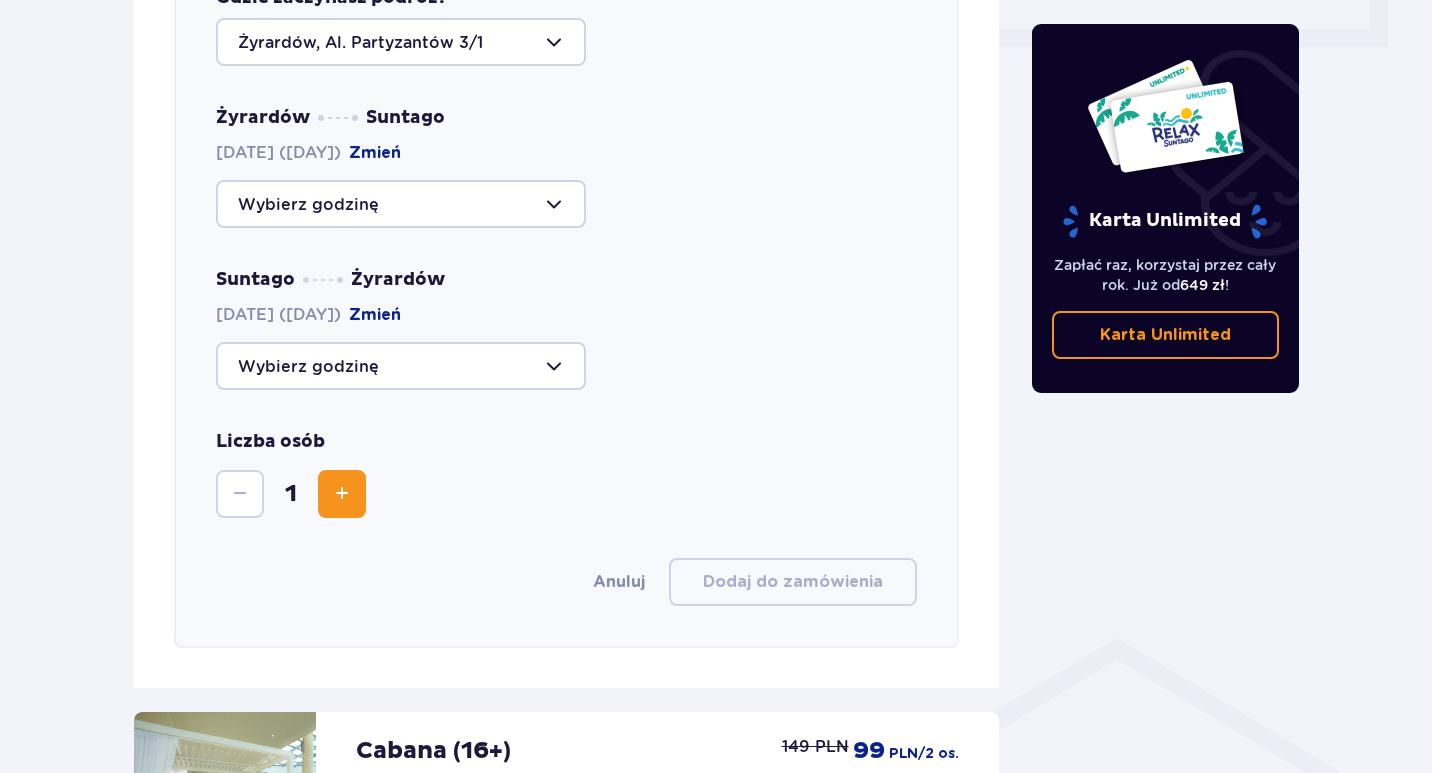 click at bounding box center [401, 204] 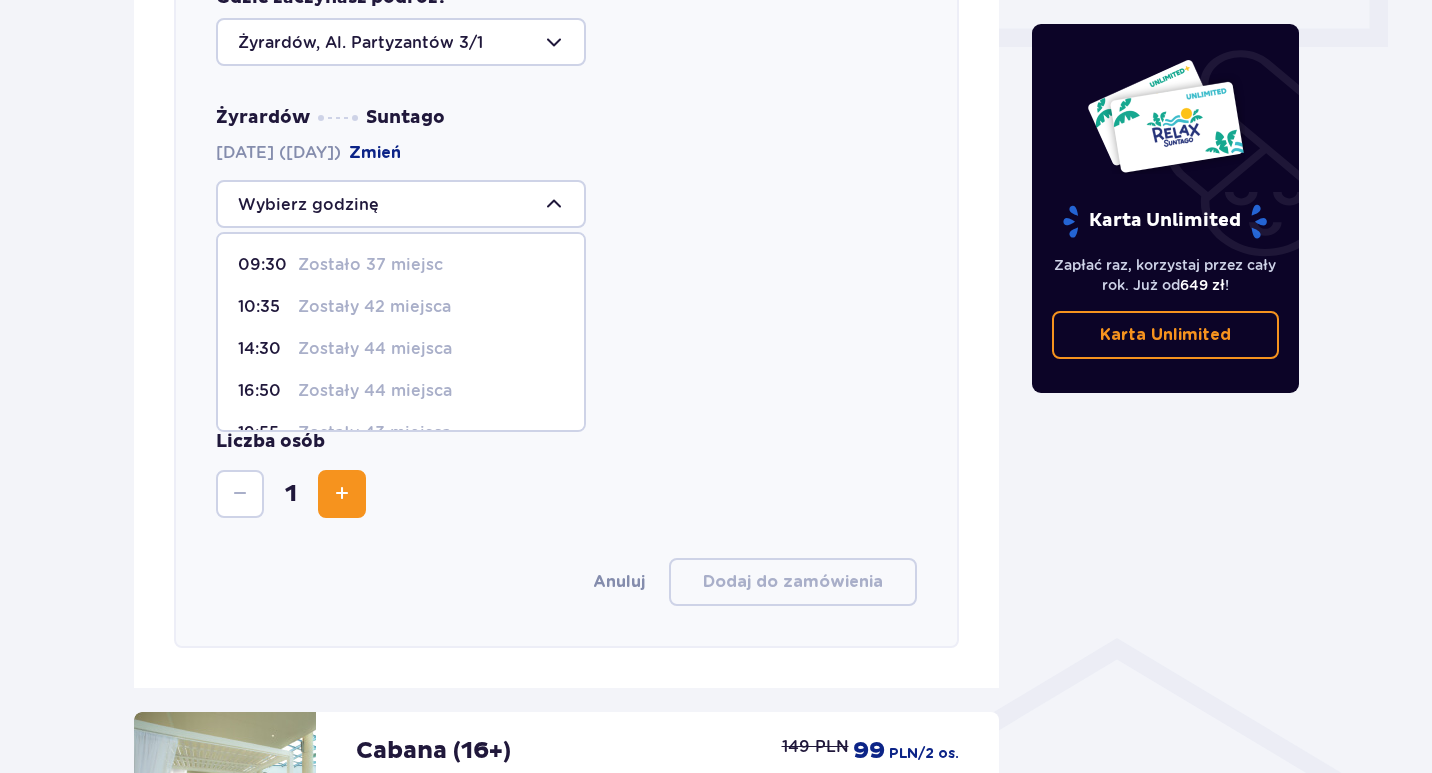 click on "Zostało 37 miejsc" at bounding box center (370, 265) 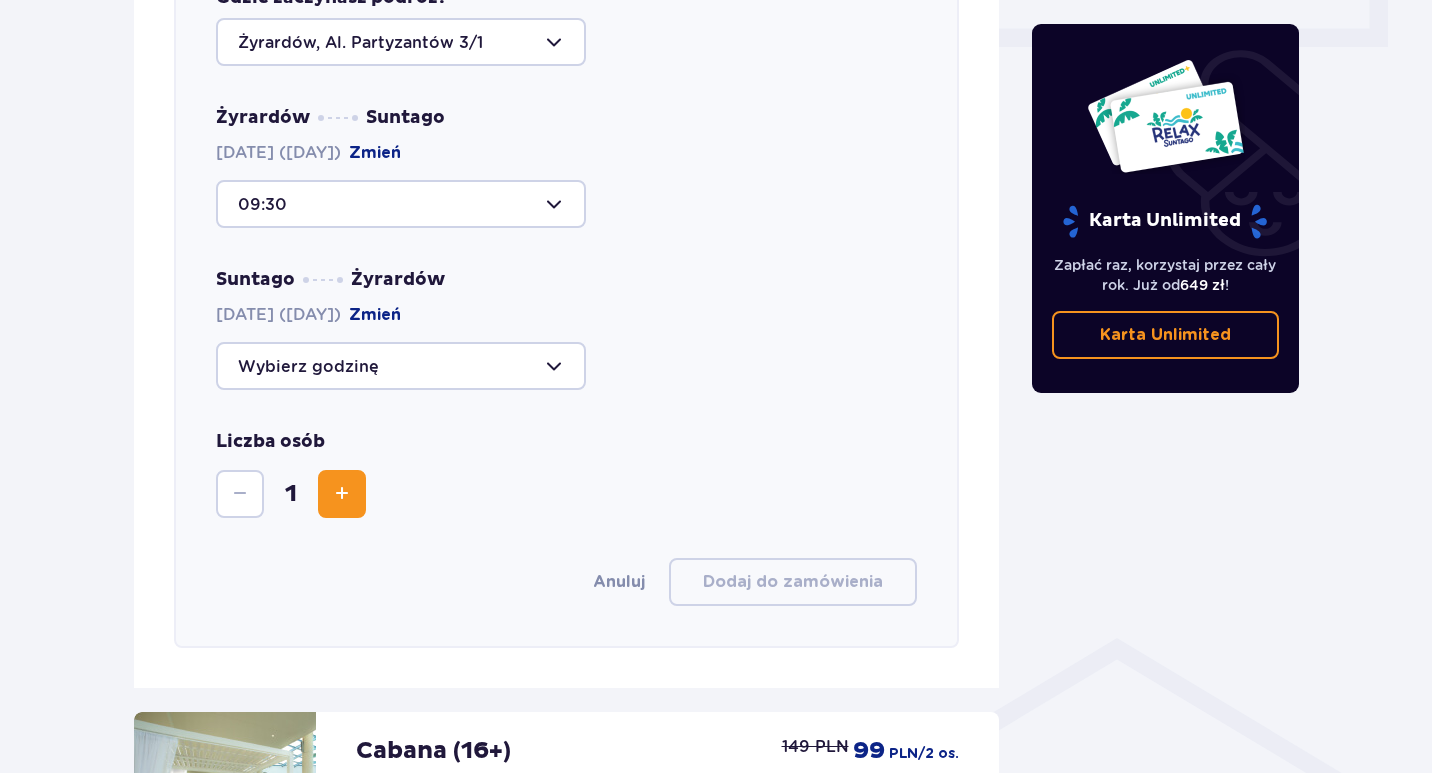 click at bounding box center [401, 366] 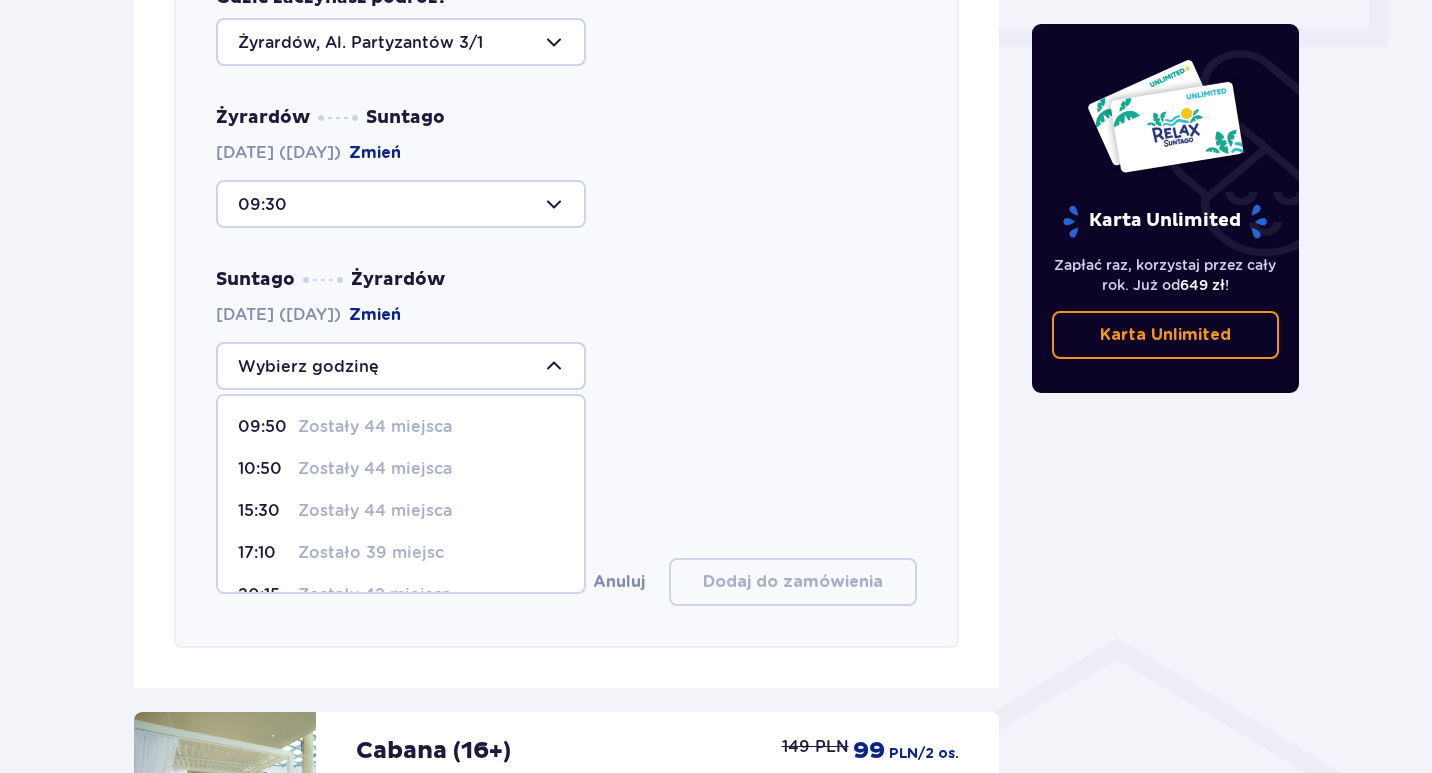 click on "Zostały 44 miejsca" at bounding box center [375, 469] 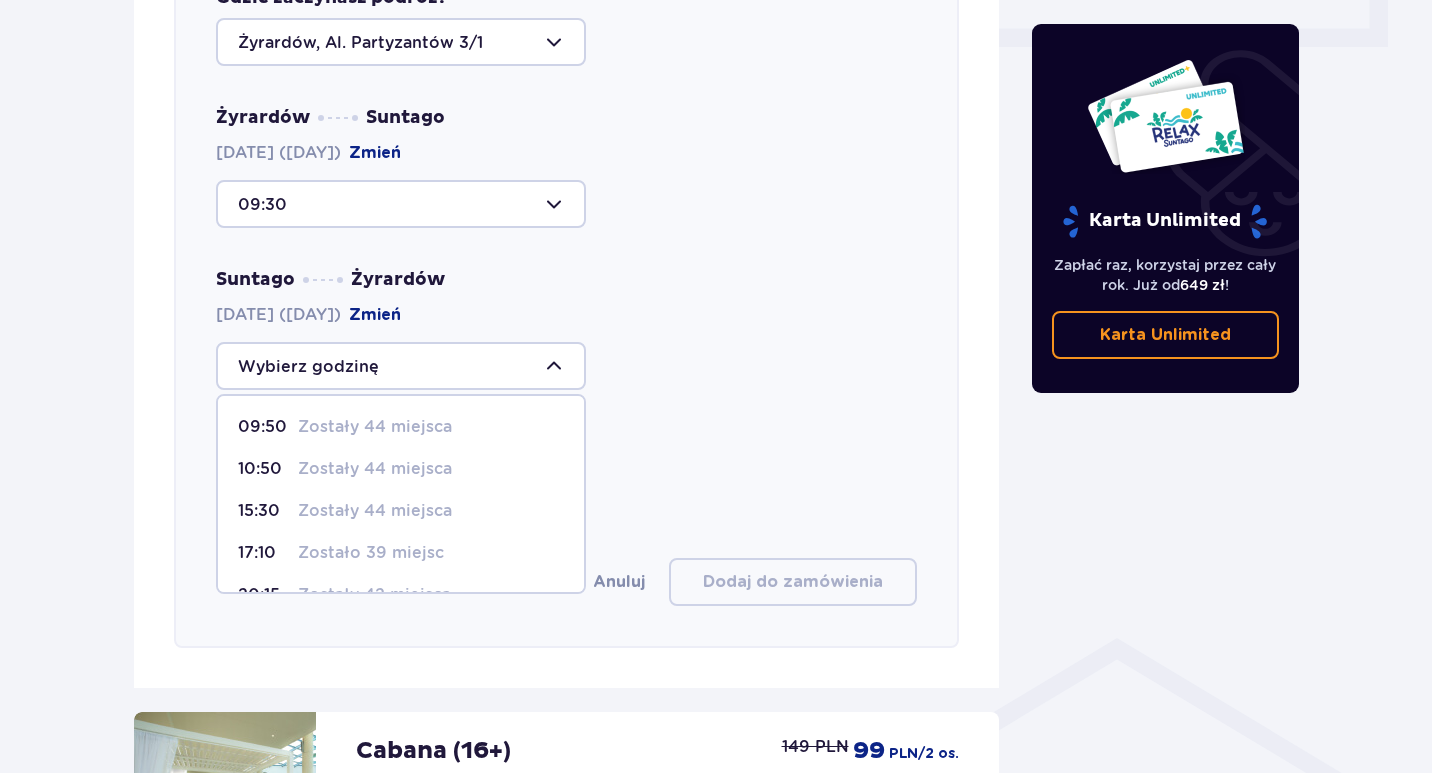 type on "10:50" 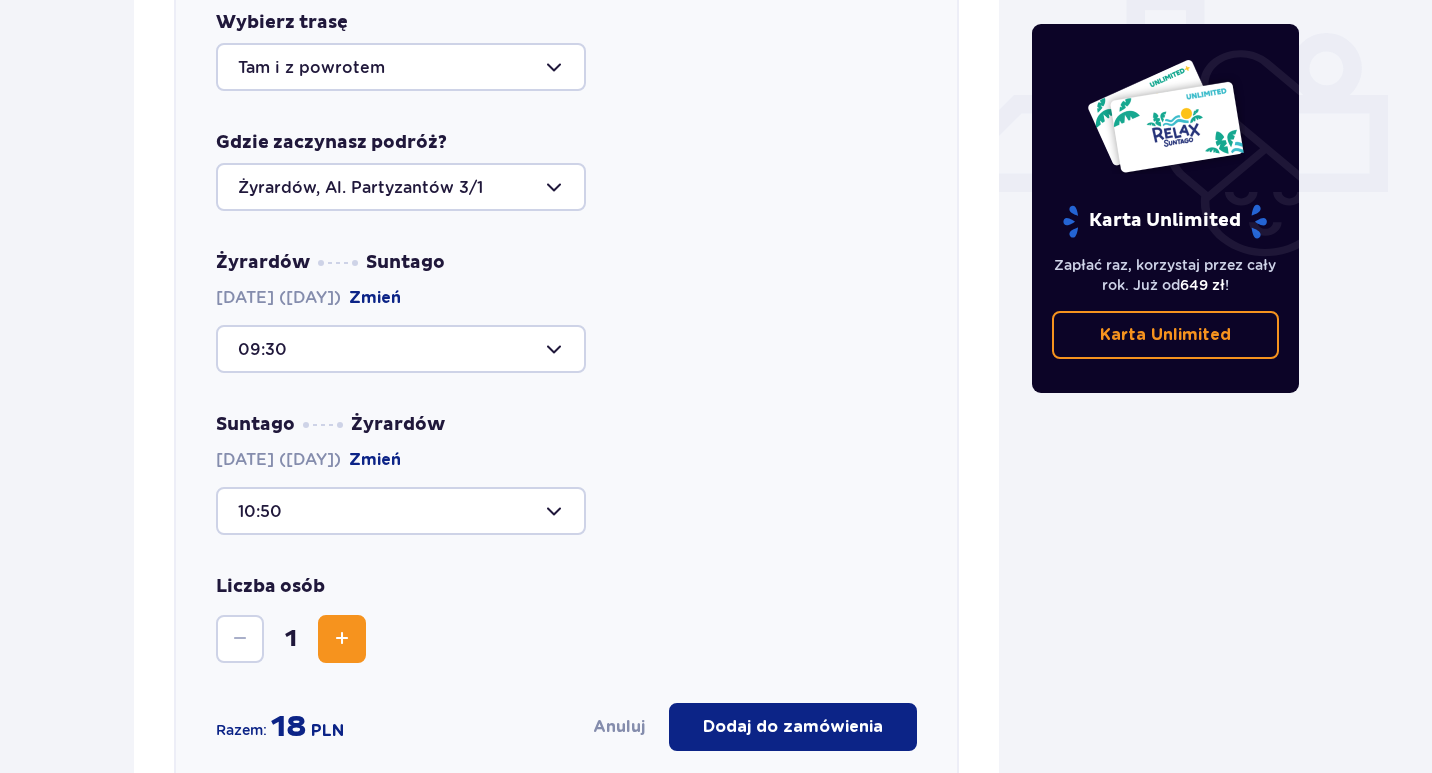 scroll, scrollTop: 886, scrollLeft: 0, axis: vertical 